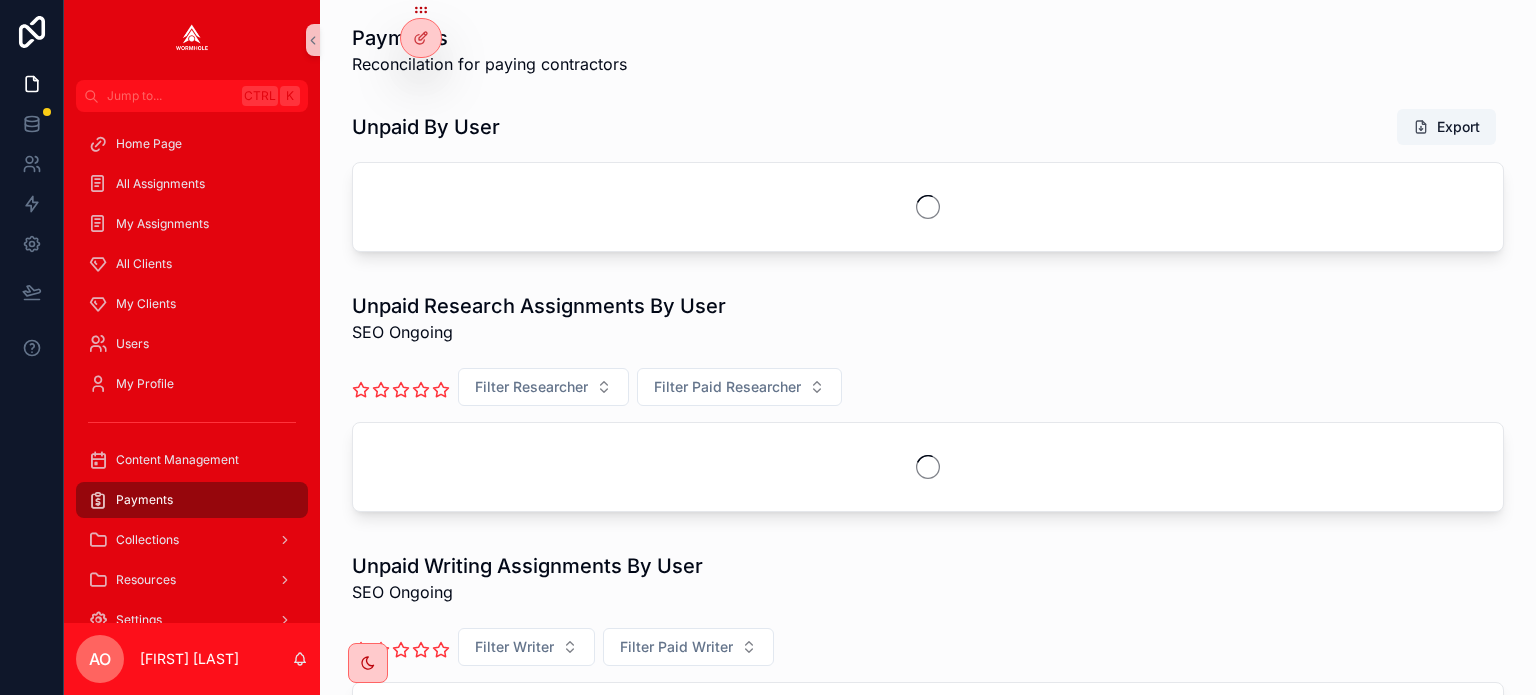 scroll, scrollTop: 0, scrollLeft: 0, axis: both 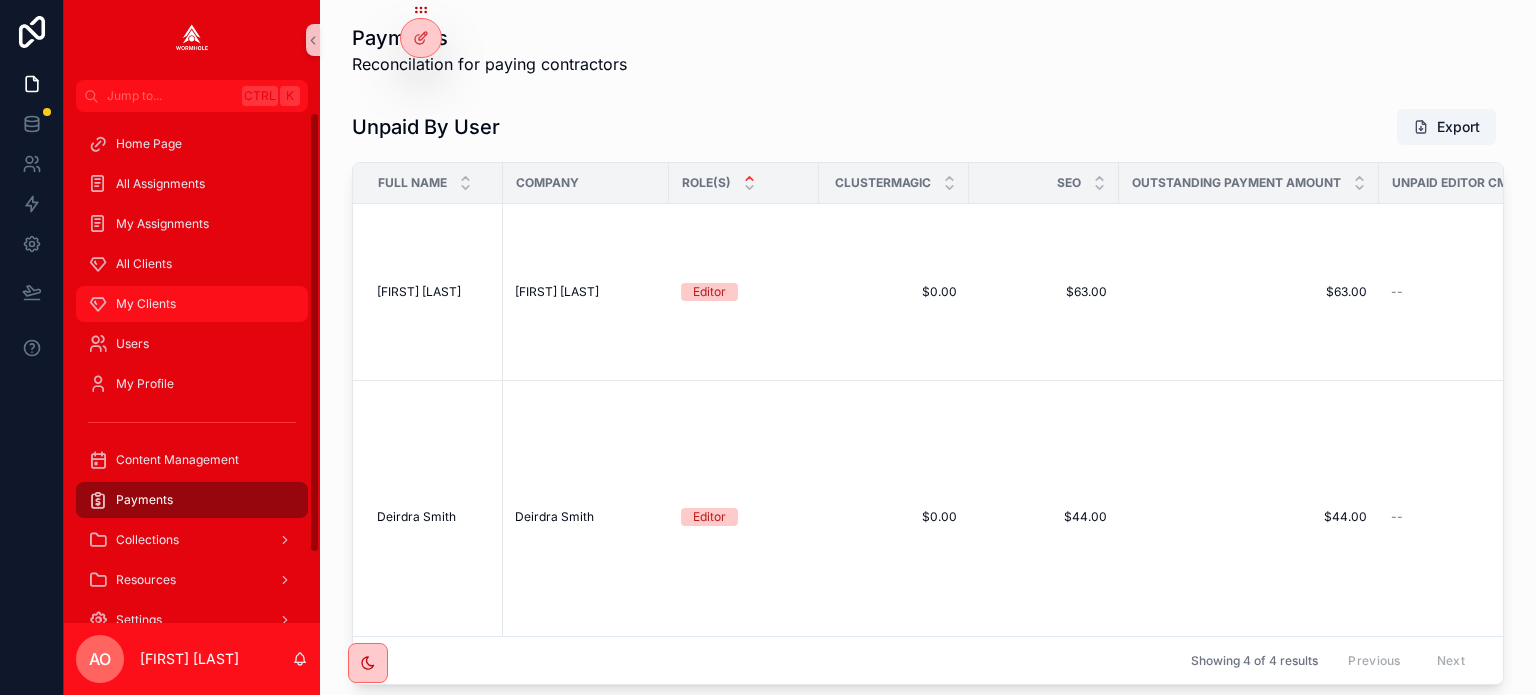 click on "My Clients" at bounding box center (146, 304) 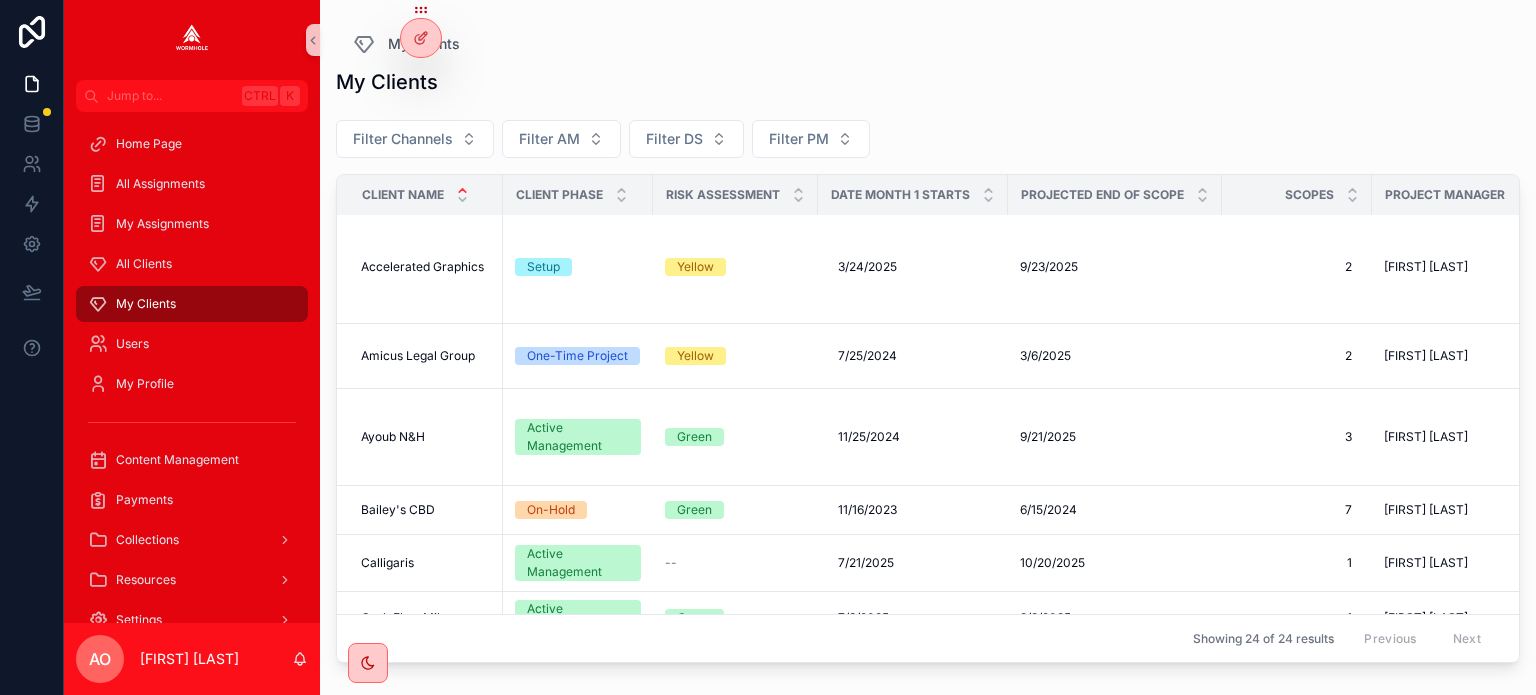 scroll, scrollTop: 300, scrollLeft: 0, axis: vertical 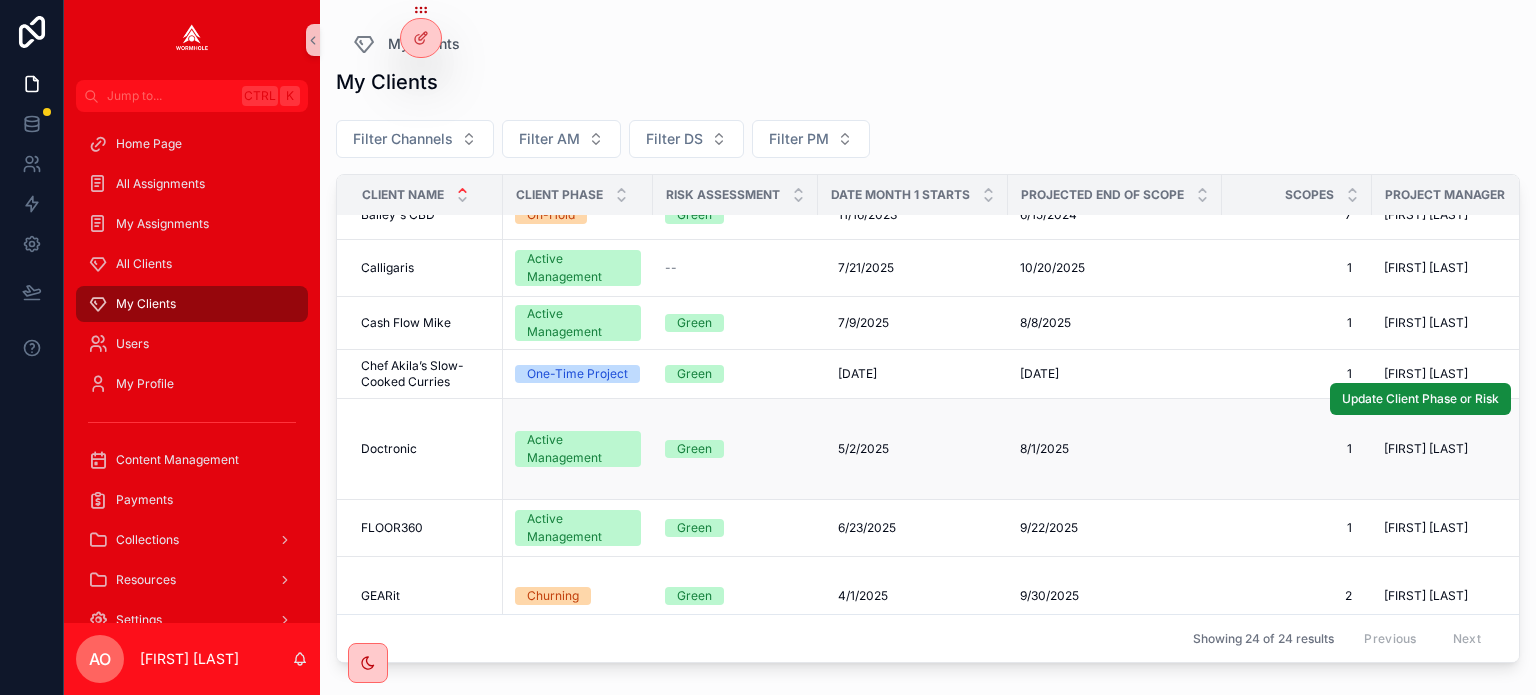 click on "Doctronic" at bounding box center (389, 449) 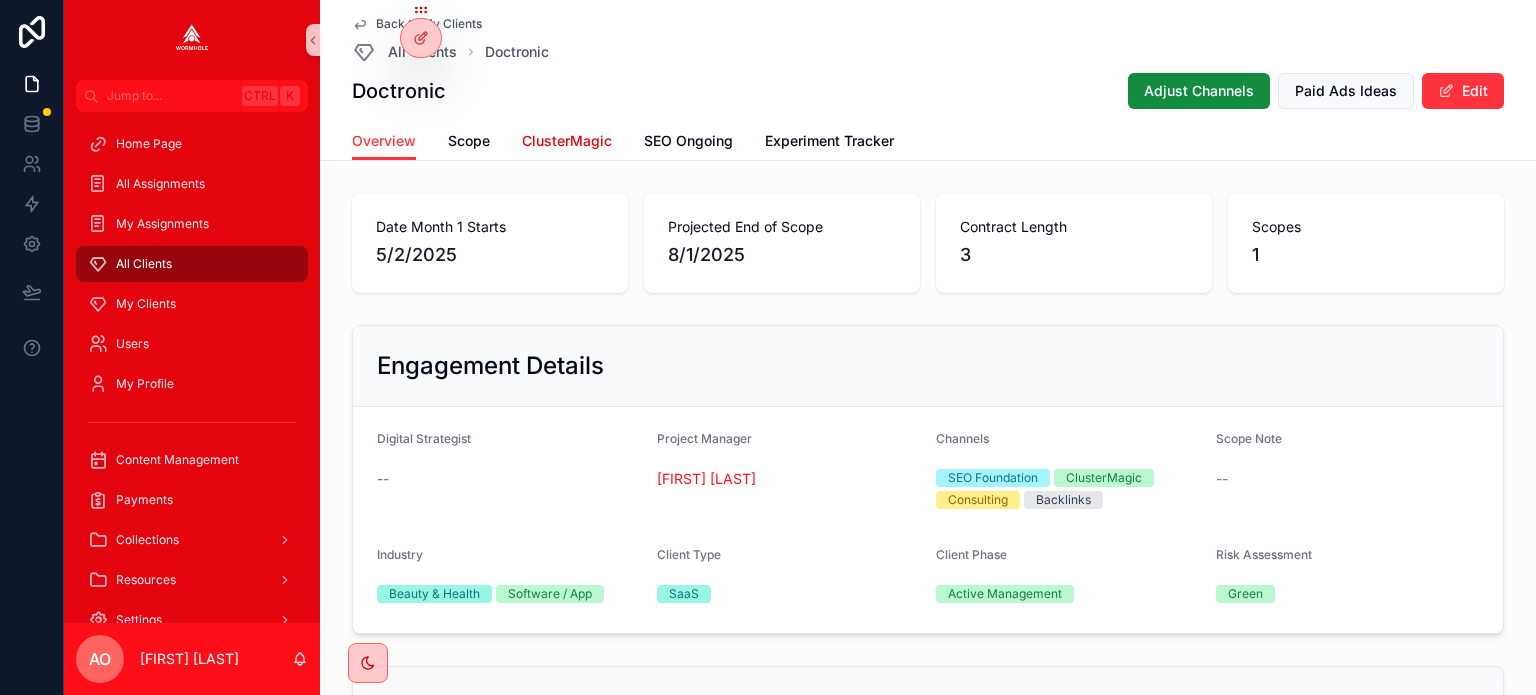 click on "ClusterMagic" at bounding box center (567, 141) 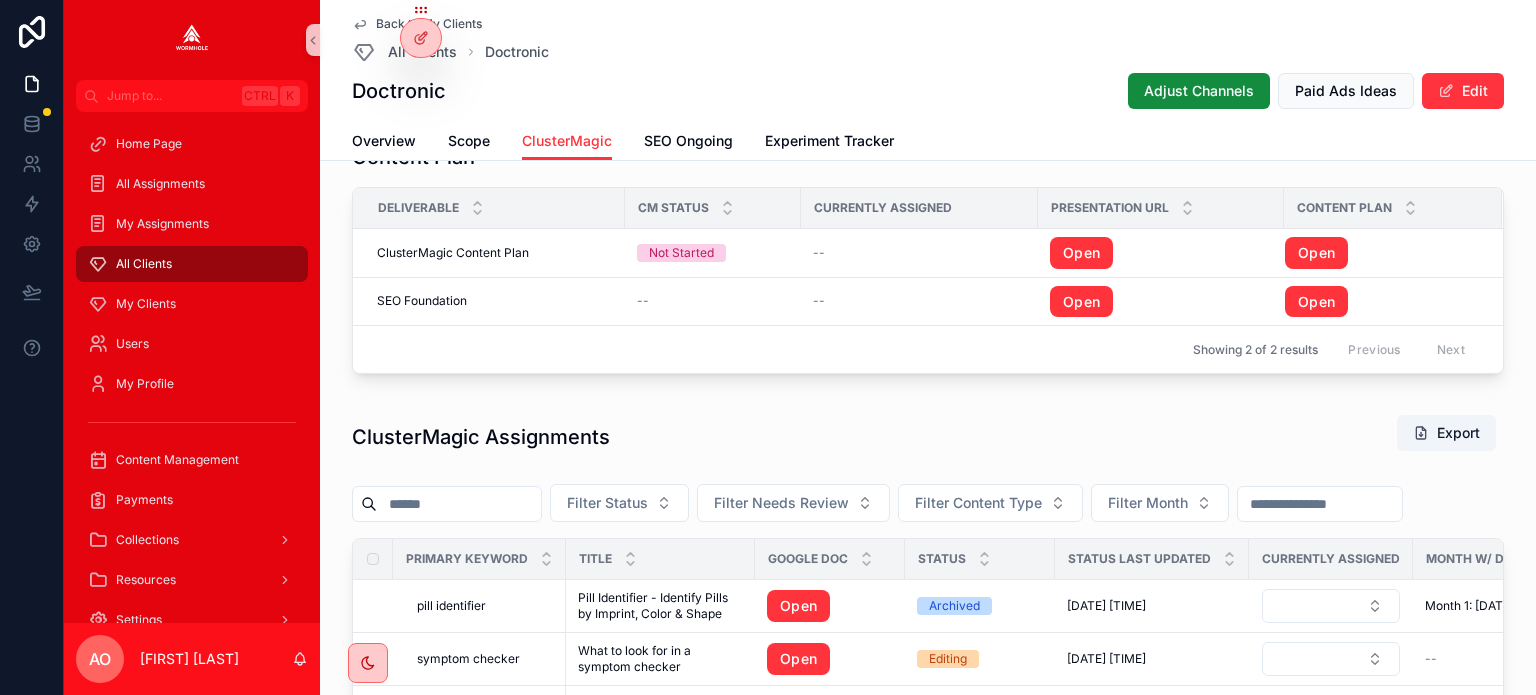 scroll, scrollTop: 1900, scrollLeft: 0, axis: vertical 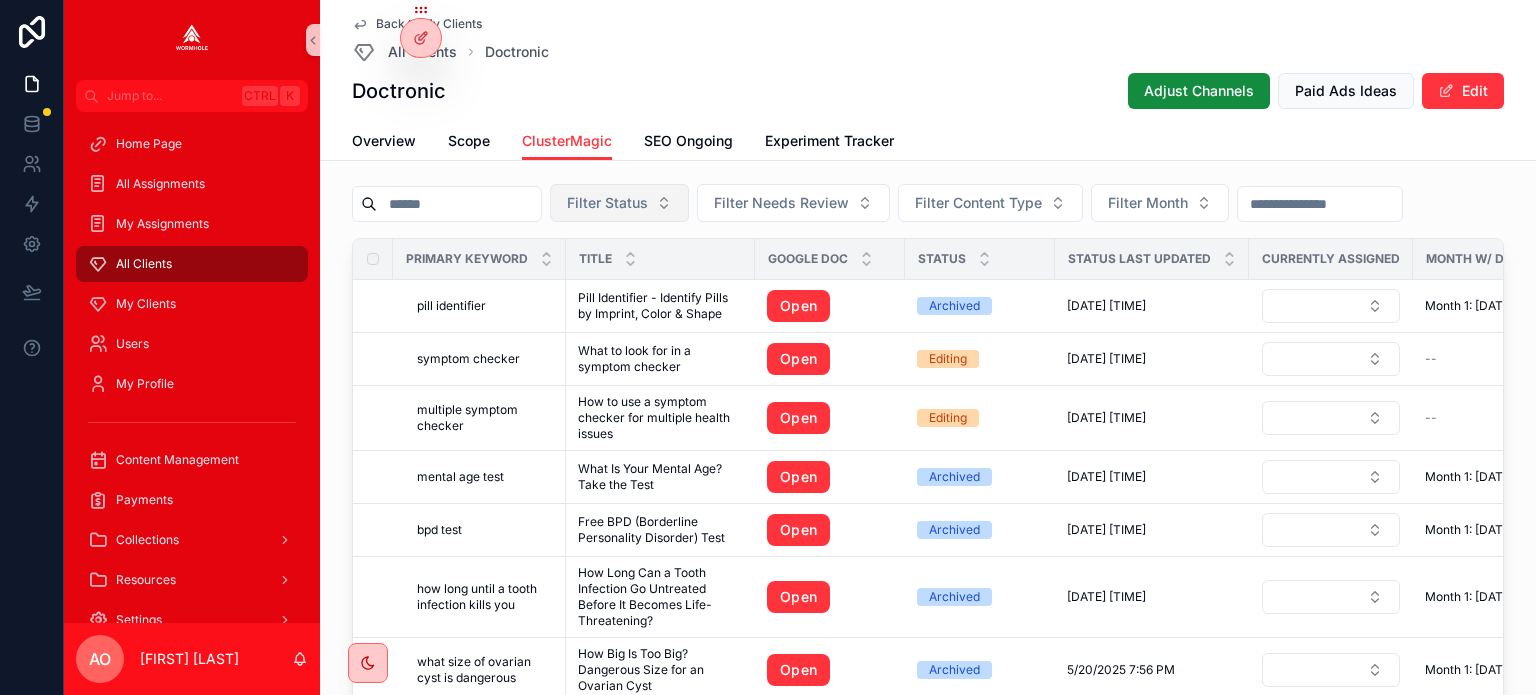 click on "Filter Status" at bounding box center [607, 203] 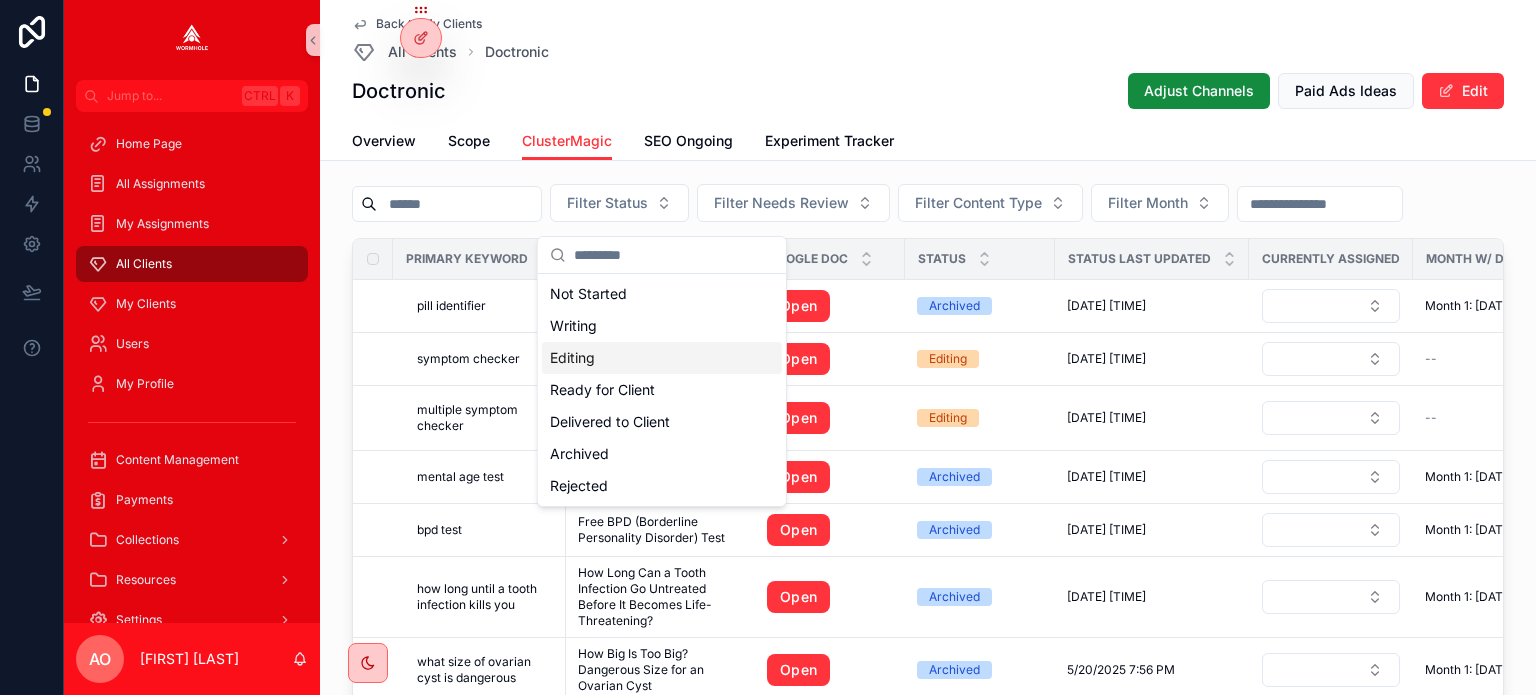 click on "Editing" at bounding box center (662, 358) 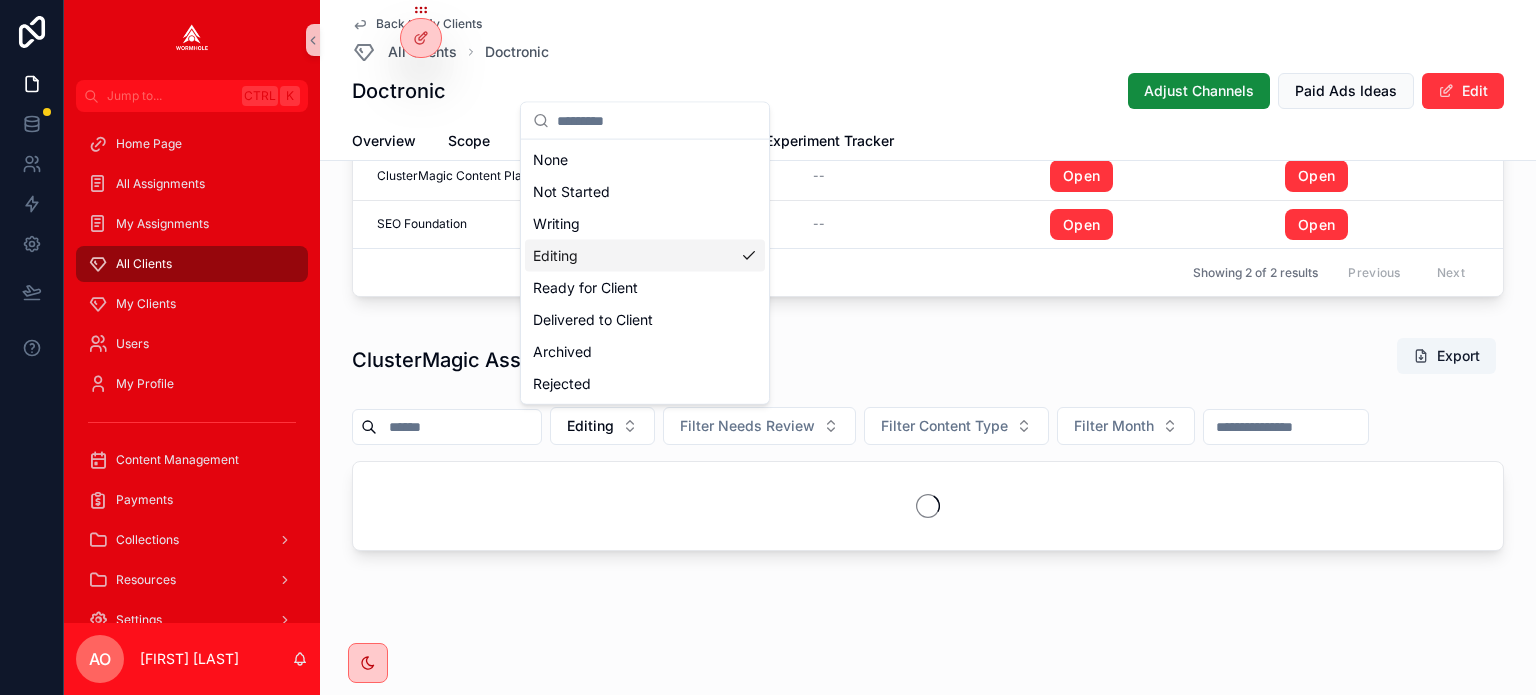scroll, scrollTop: 1686, scrollLeft: 0, axis: vertical 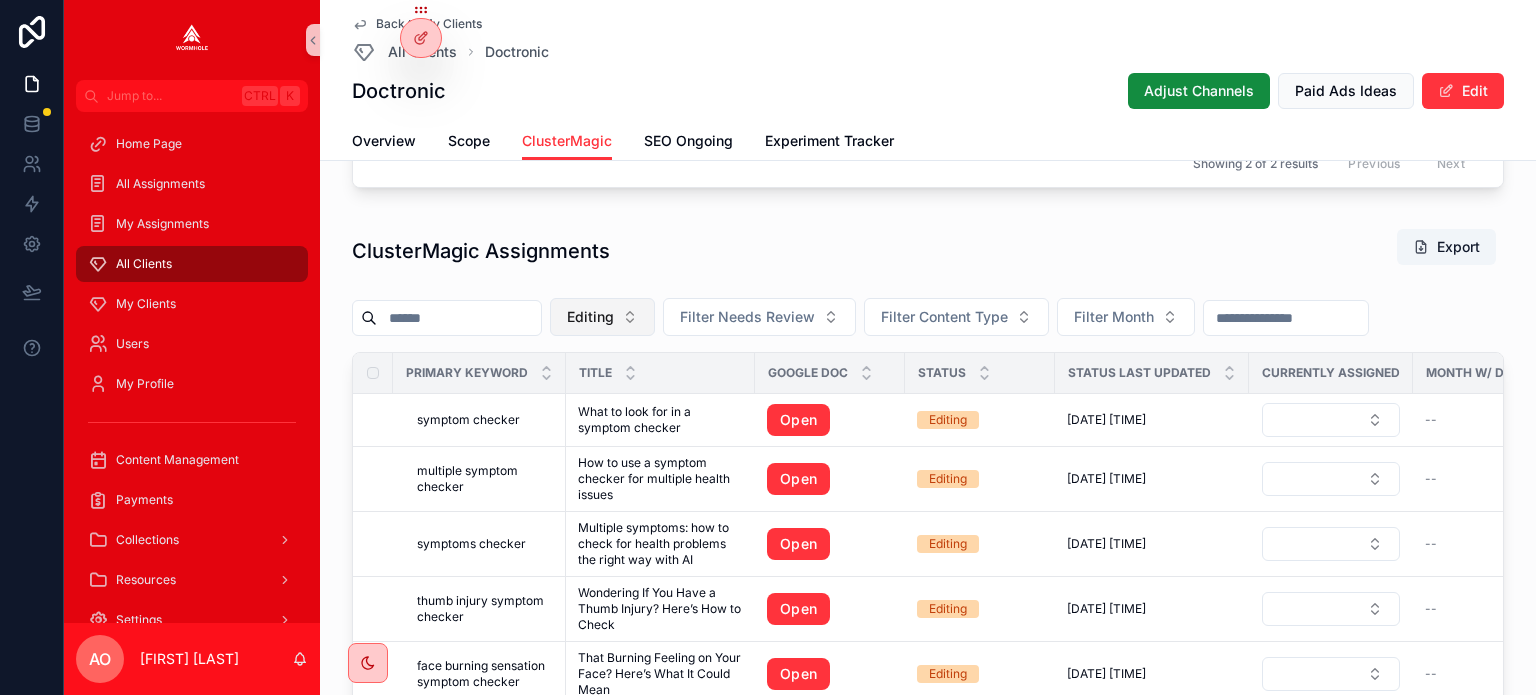 click on "Editing" at bounding box center (602, 317) 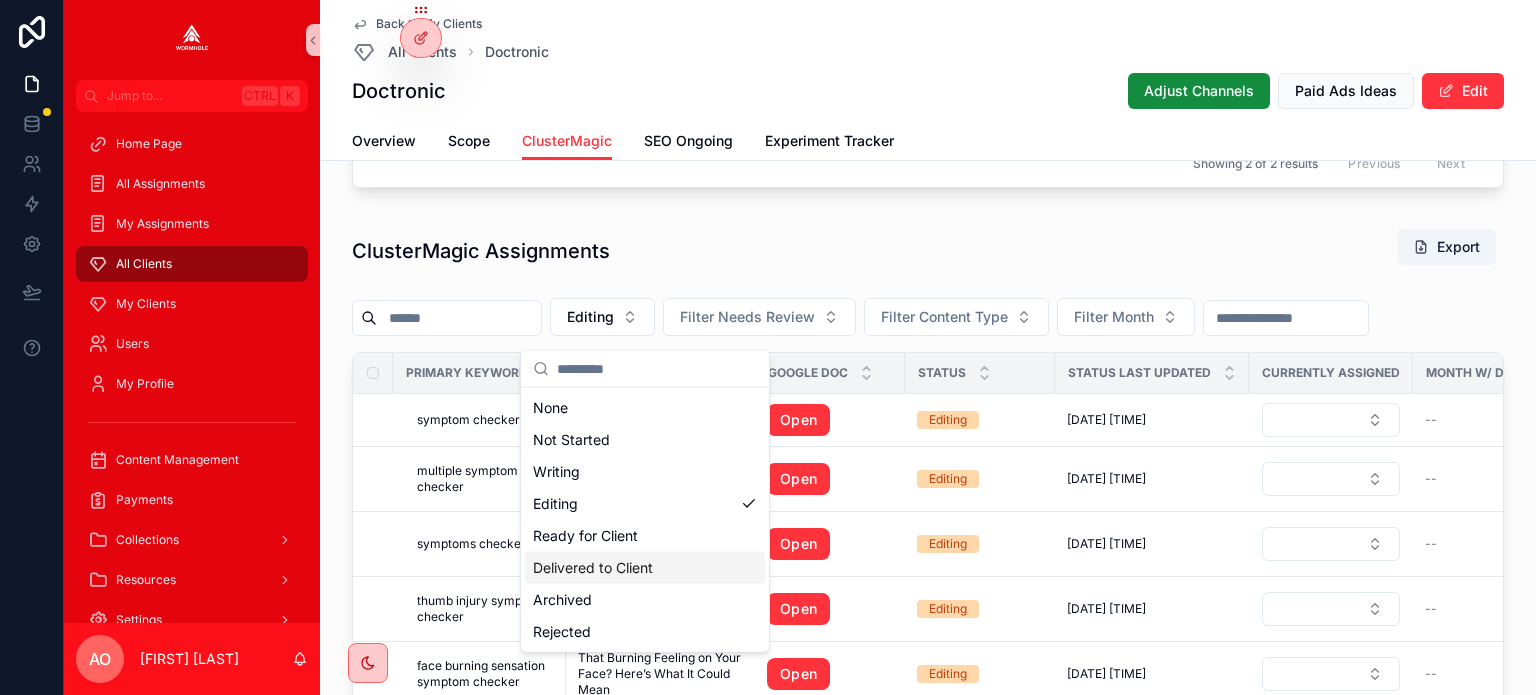 click on "Delivered to Client" at bounding box center (645, 568) 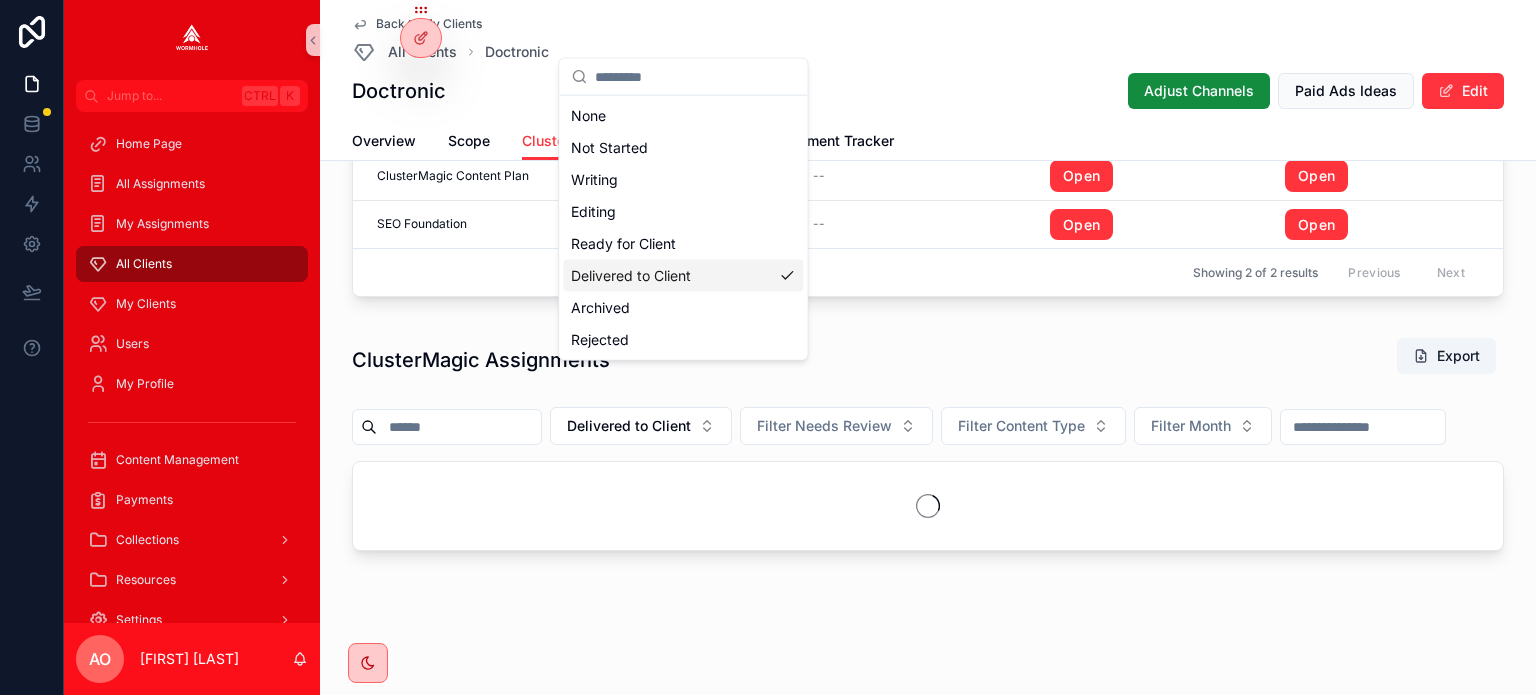 scroll, scrollTop: 1730, scrollLeft: 0, axis: vertical 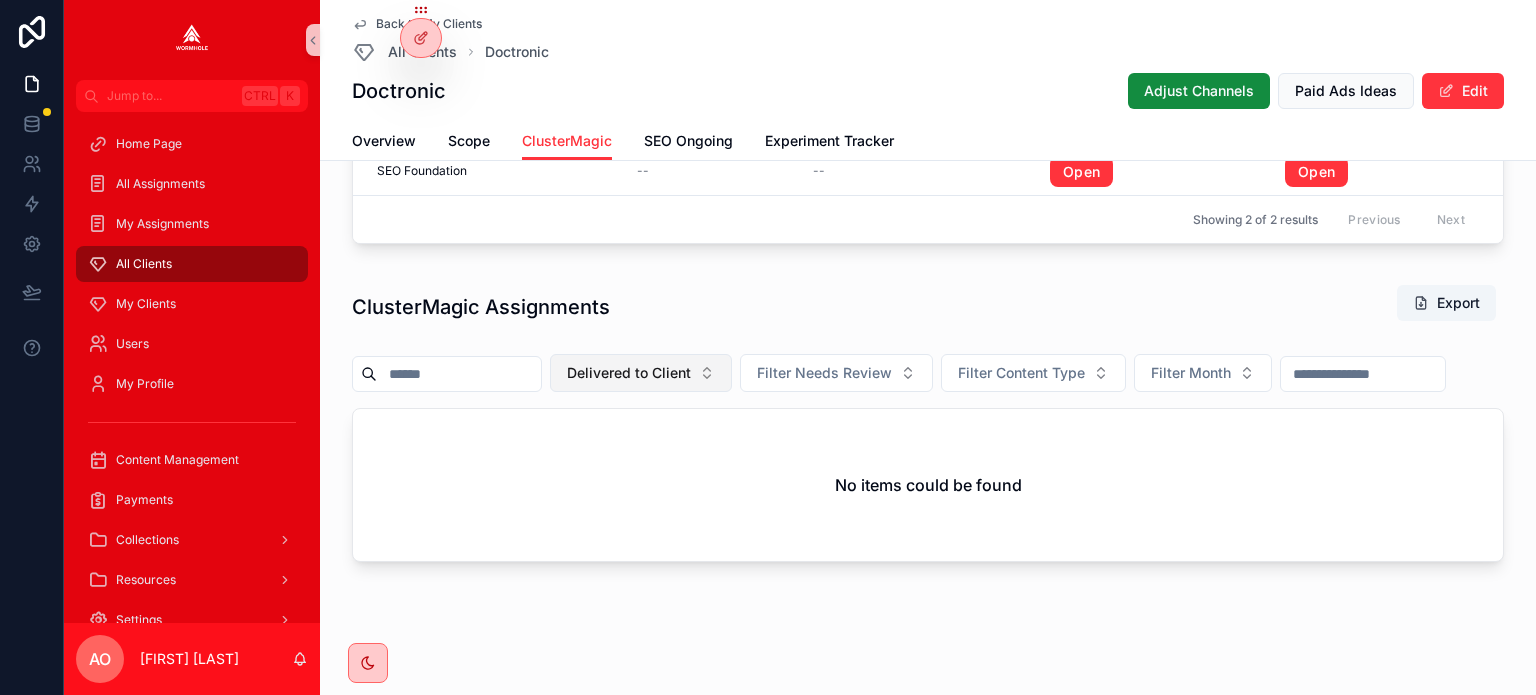 click on "Delivered to Client" at bounding box center [629, 373] 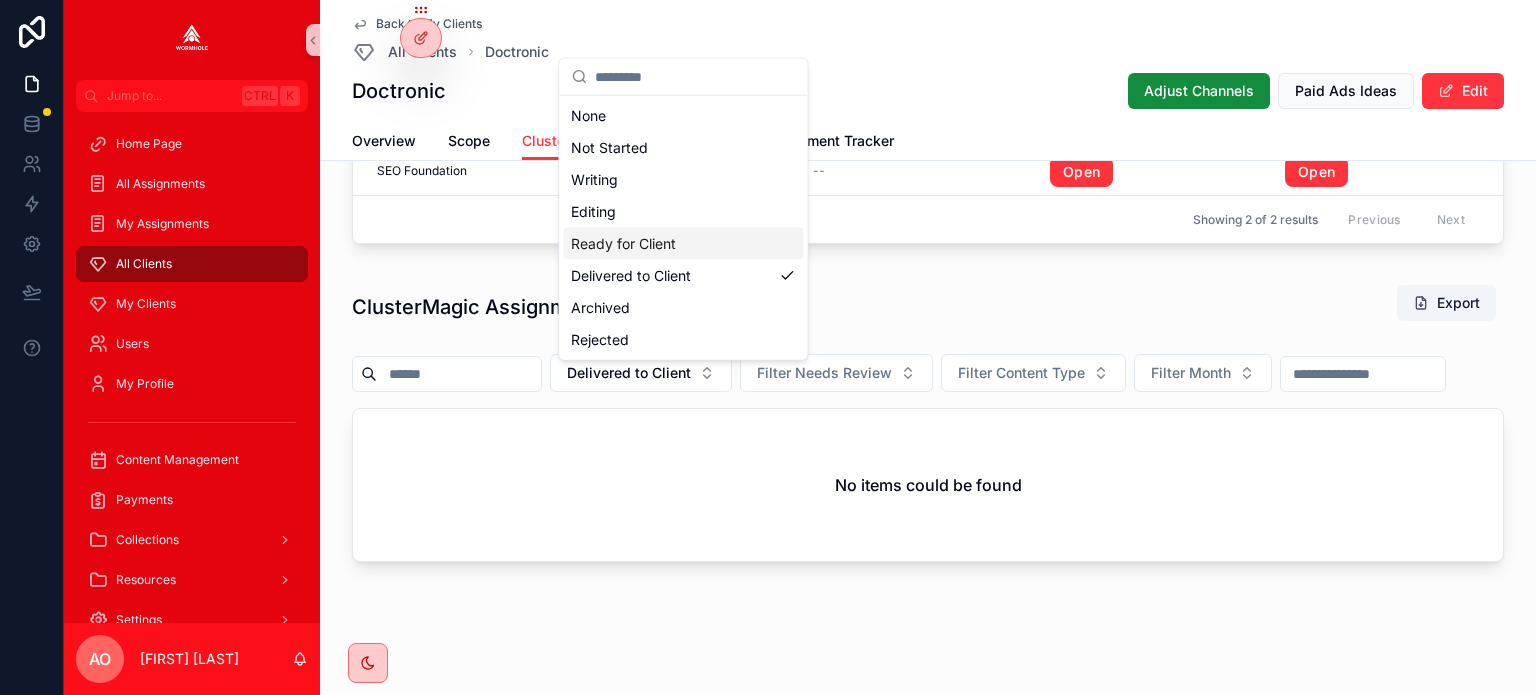 click on "Ready for Client" at bounding box center [683, 244] 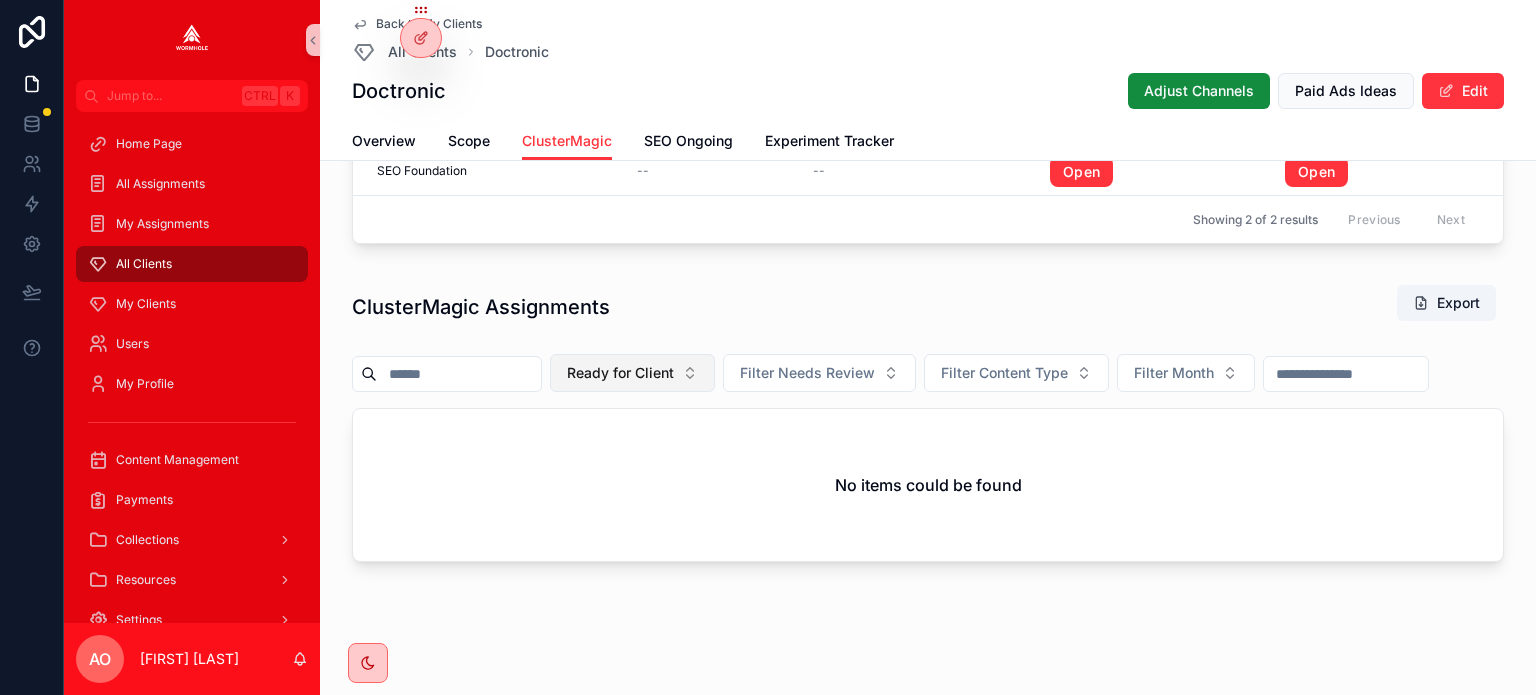 click on "Ready for Client" at bounding box center [620, 373] 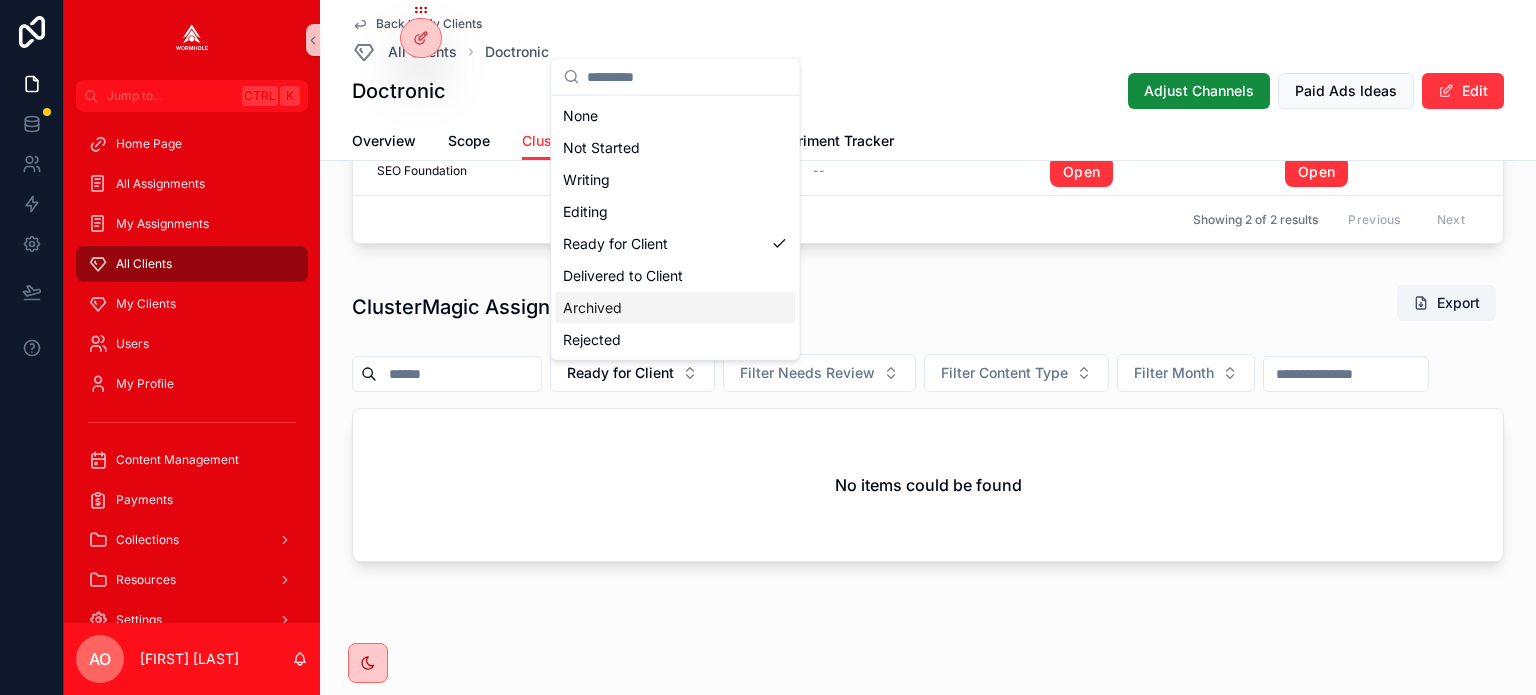 click on "Archived" at bounding box center [675, 308] 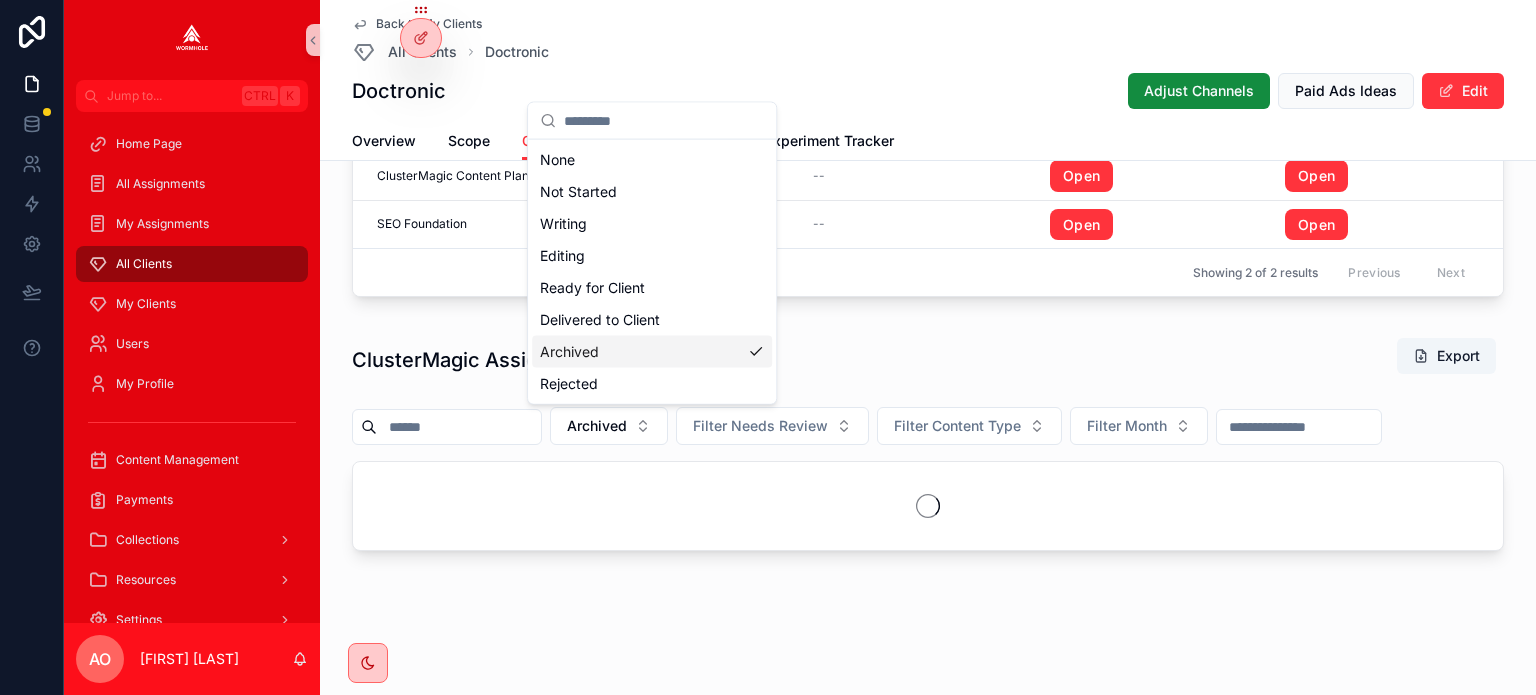 scroll, scrollTop: 1686, scrollLeft: 0, axis: vertical 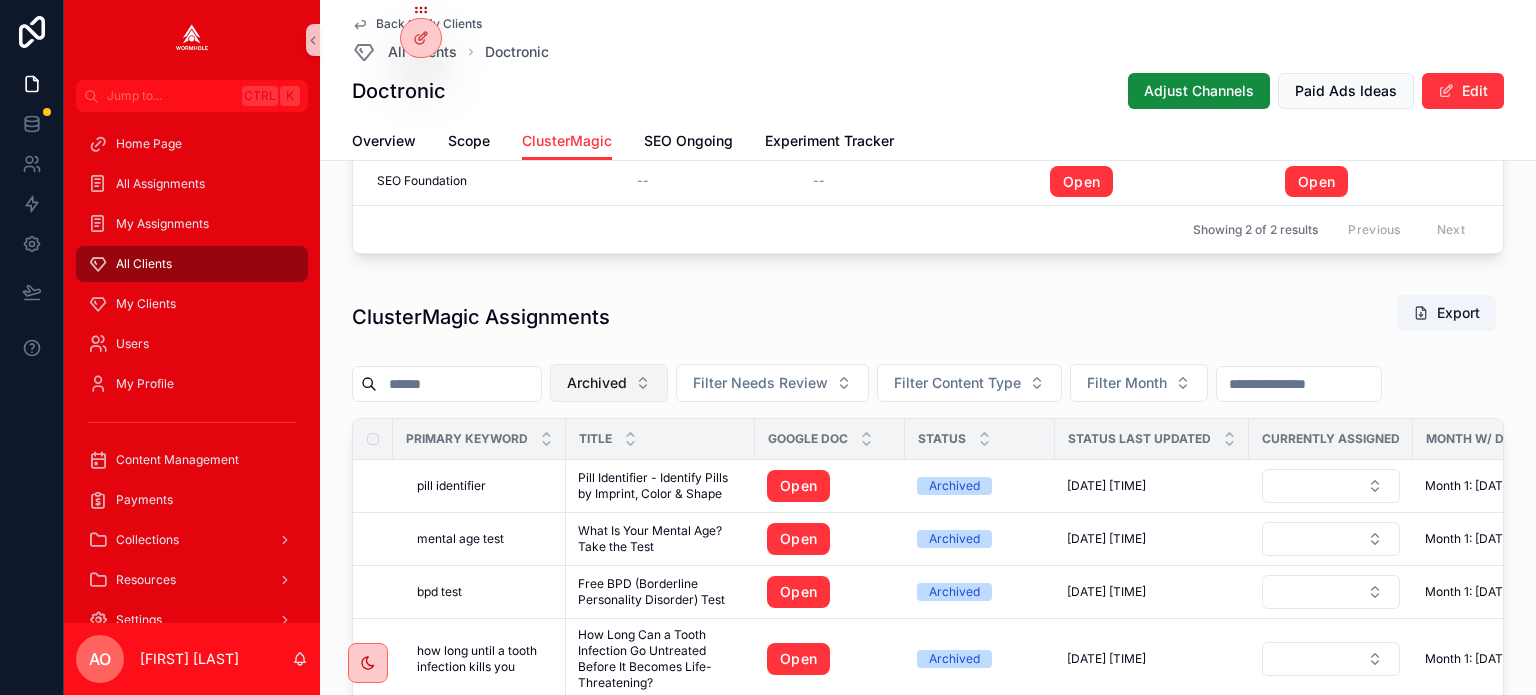click on "Archived" at bounding box center (609, 383) 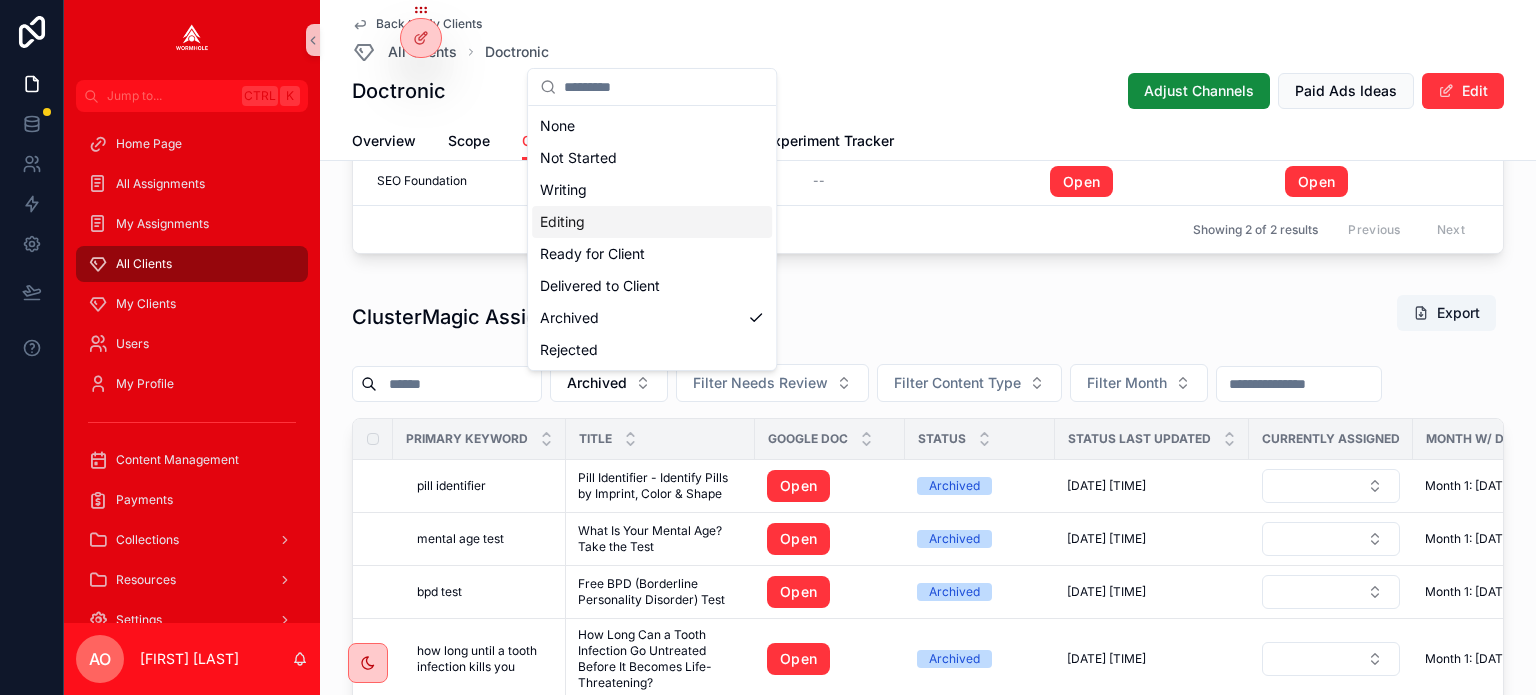 click on "Editing" at bounding box center [652, 222] 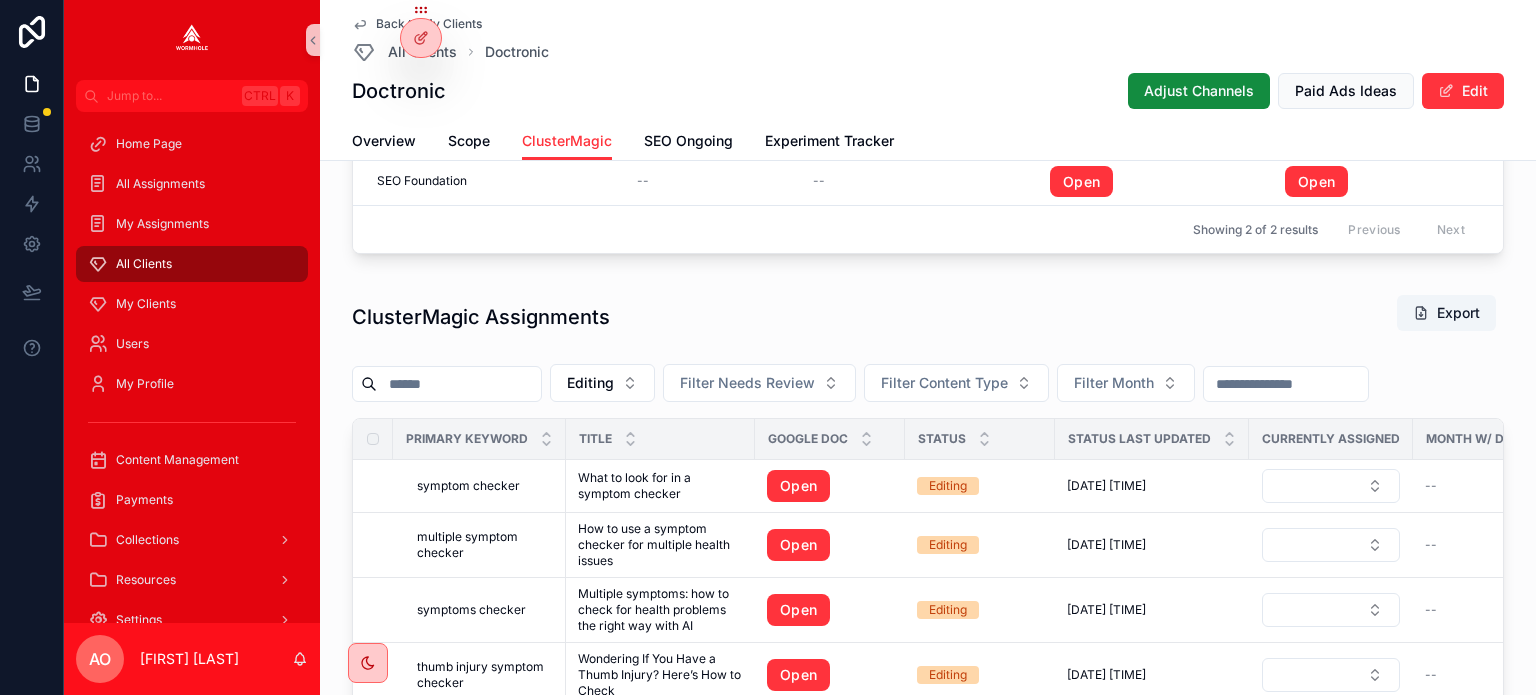 scroll, scrollTop: 2020, scrollLeft: 0, axis: vertical 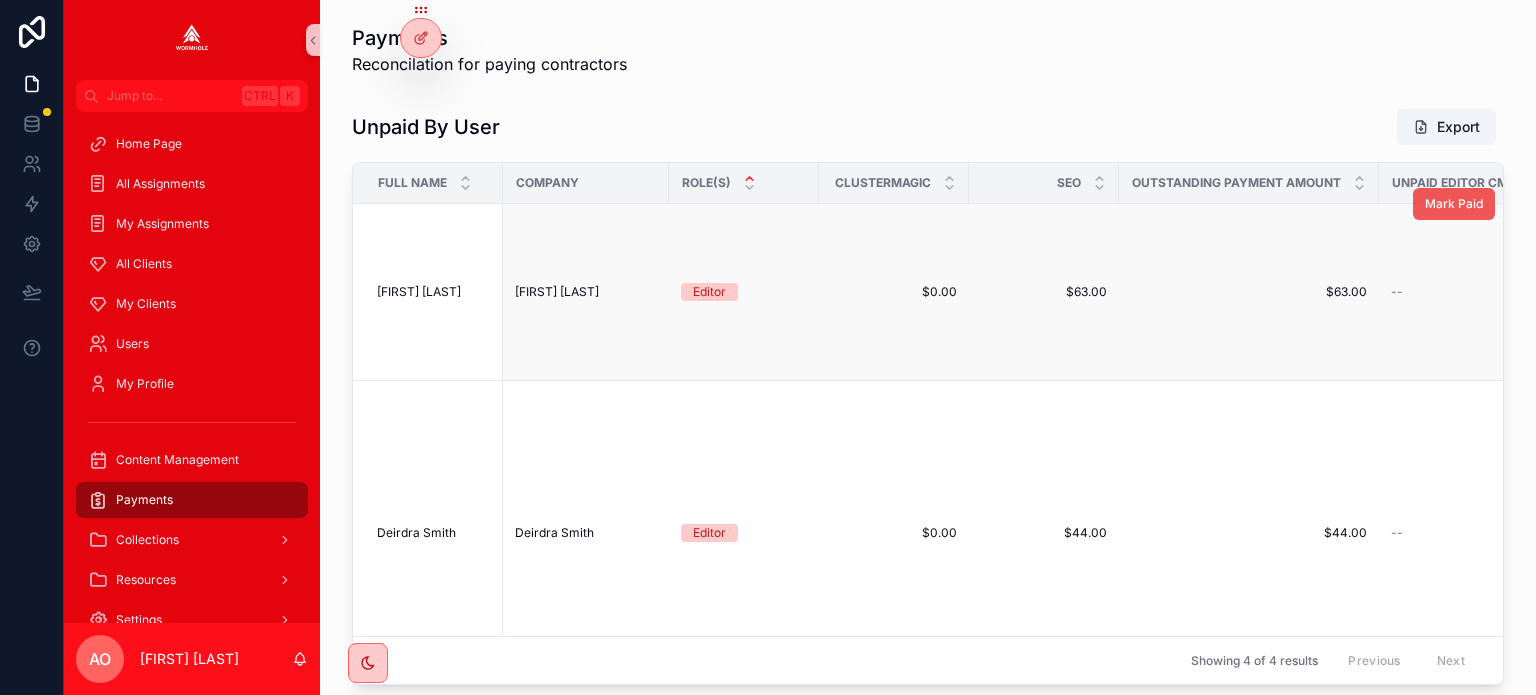 click on "Mark Paid" at bounding box center [1454, 204] 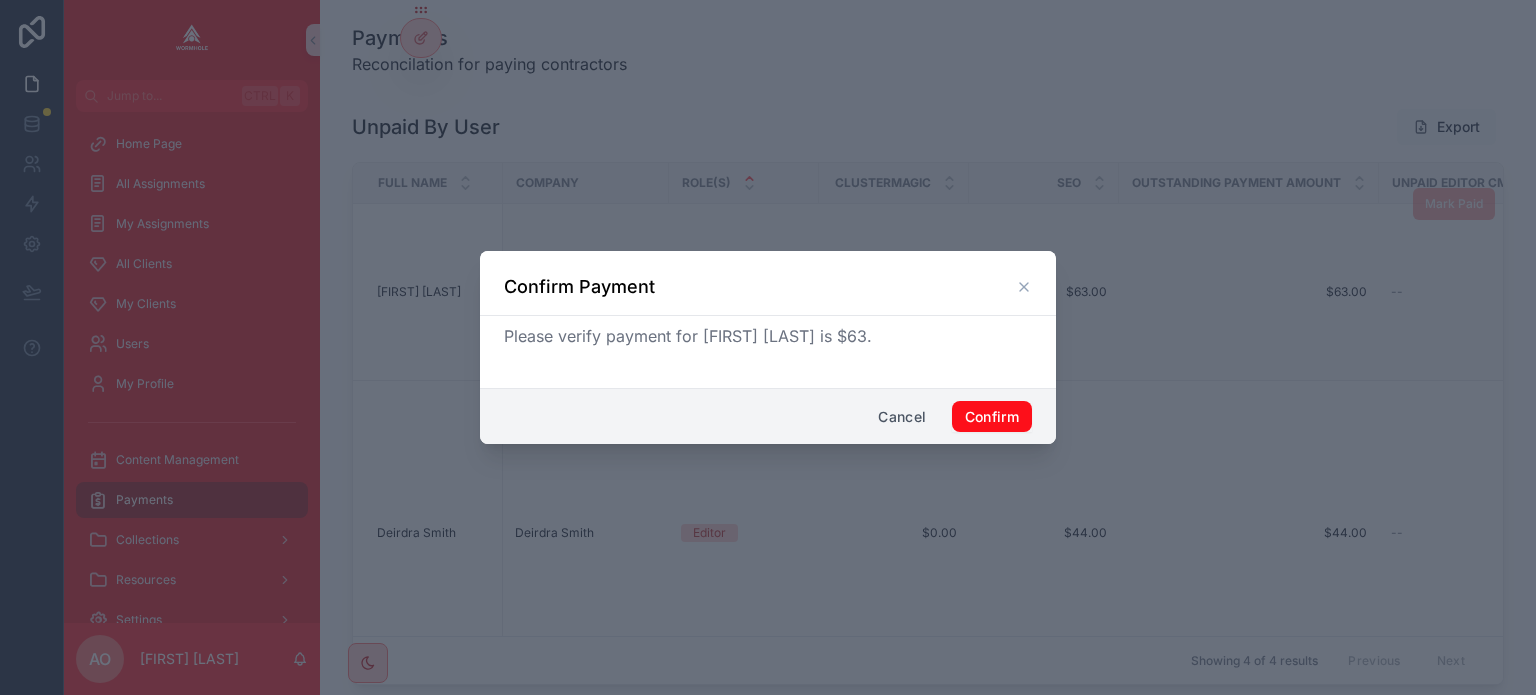 click on "Confirm" at bounding box center (992, 417) 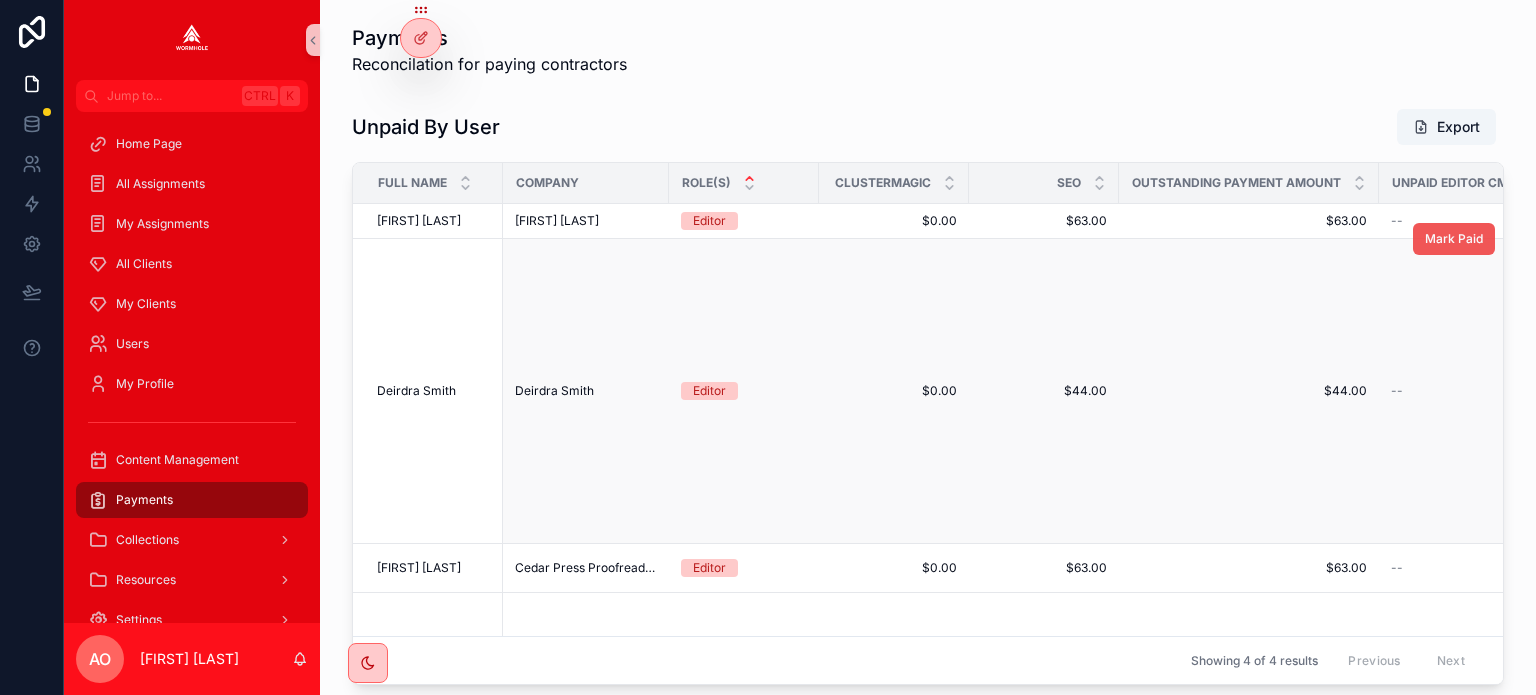 click on "Mark Paid" at bounding box center (1454, 239) 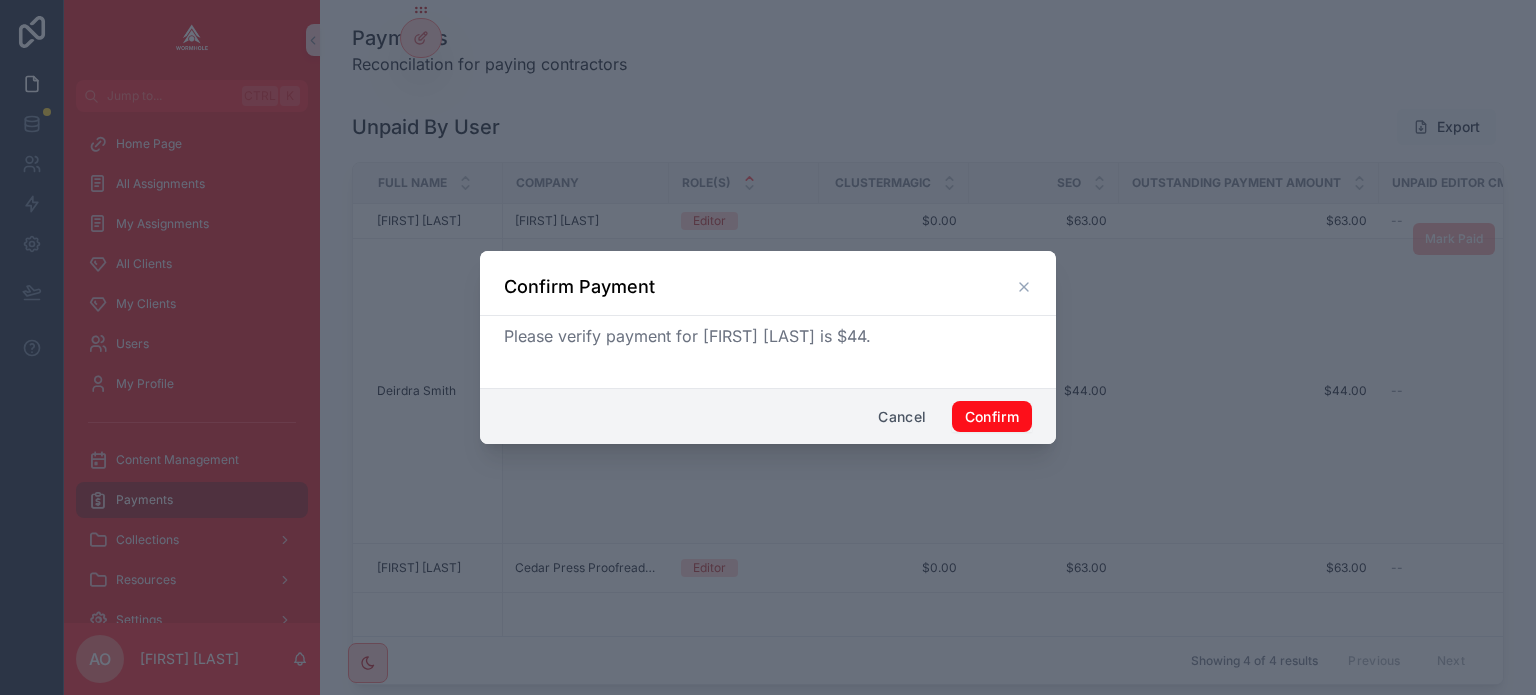 click on "Confirm" at bounding box center (992, 417) 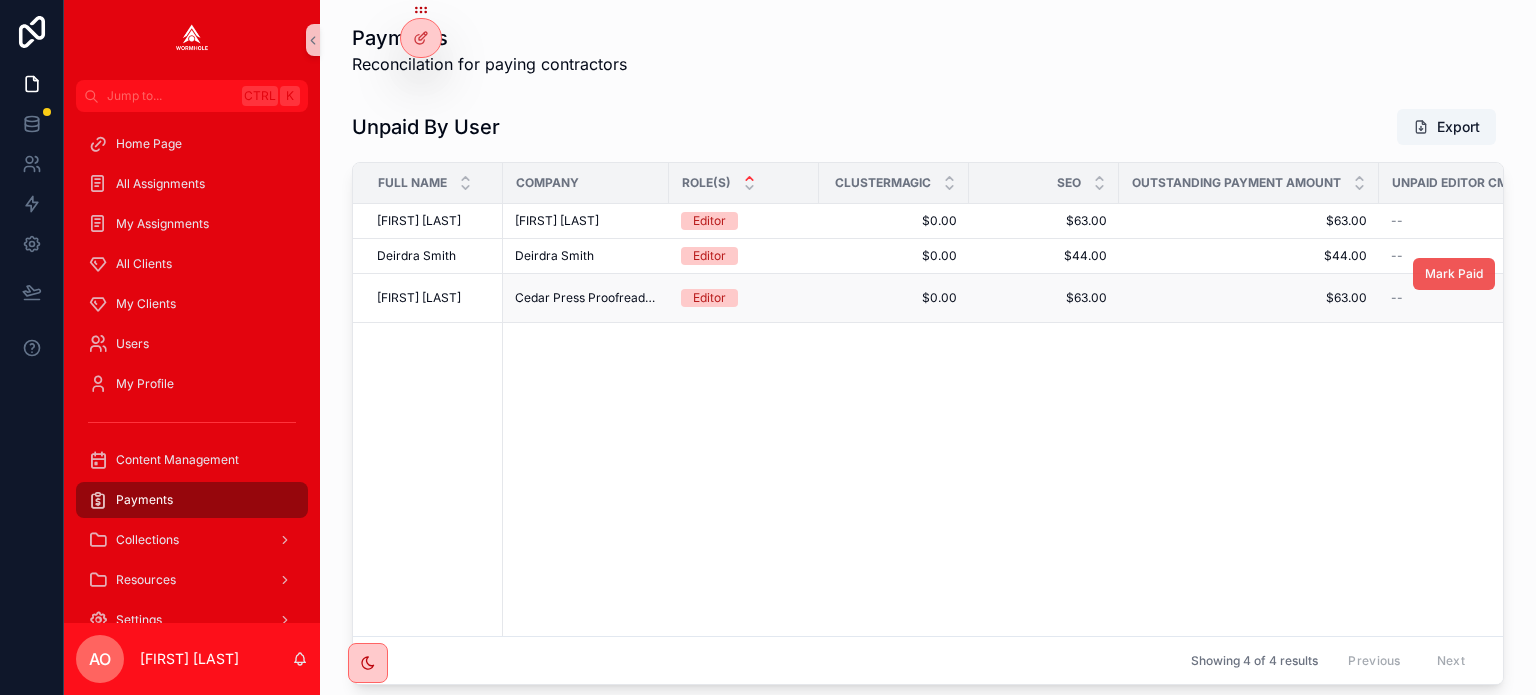 click on "Mark Paid" at bounding box center (1454, 274) 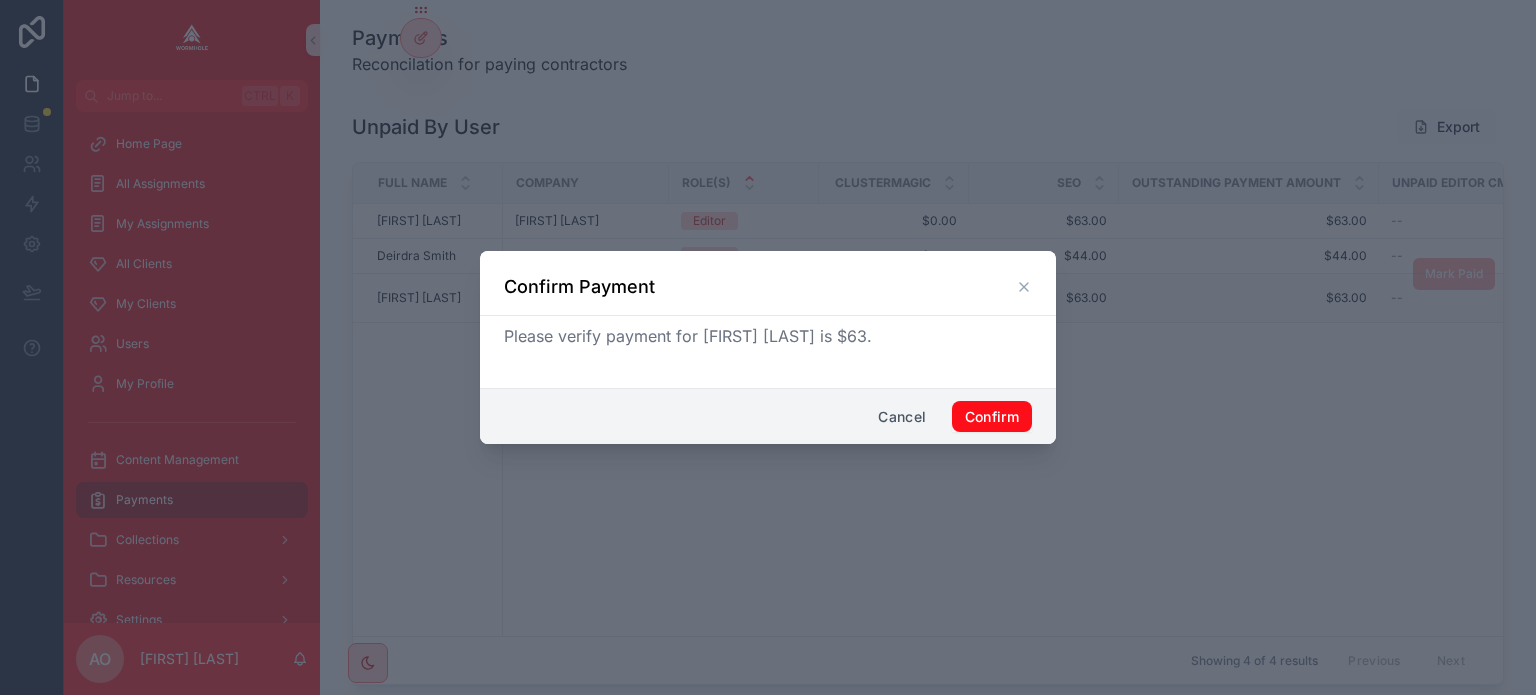 click on "Confirm" at bounding box center (992, 417) 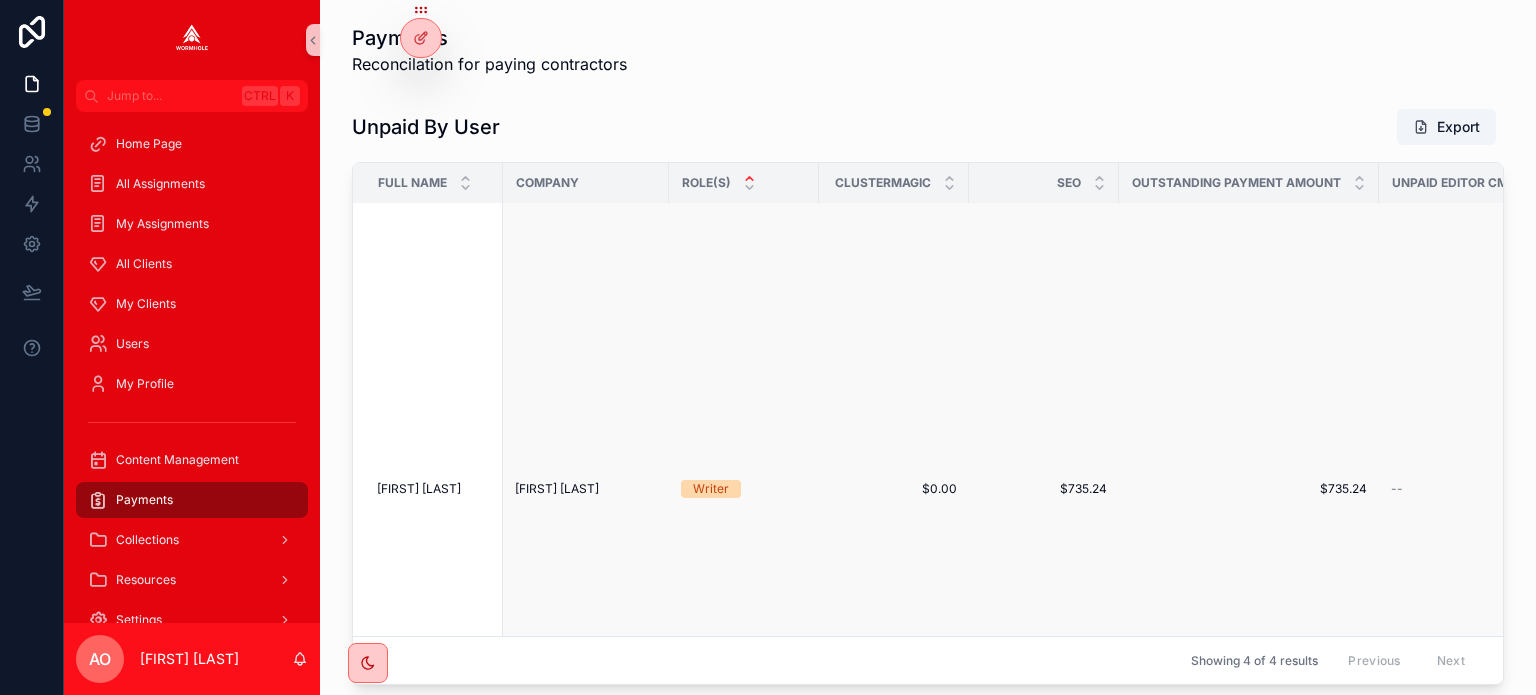scroll, scrollTop: 100, scrollLeft: 0, axis: vertical 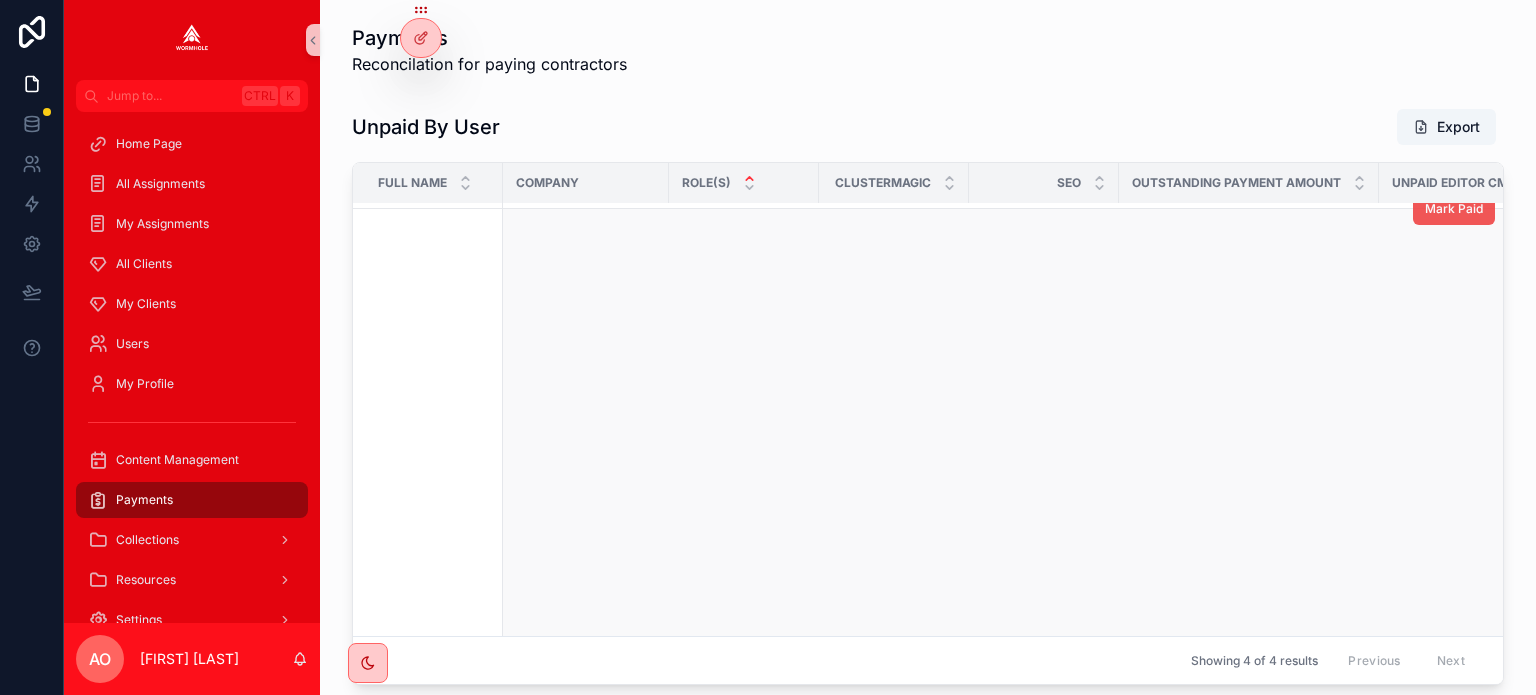 click on "Mark Paid" at bounding box center [1454, 209] 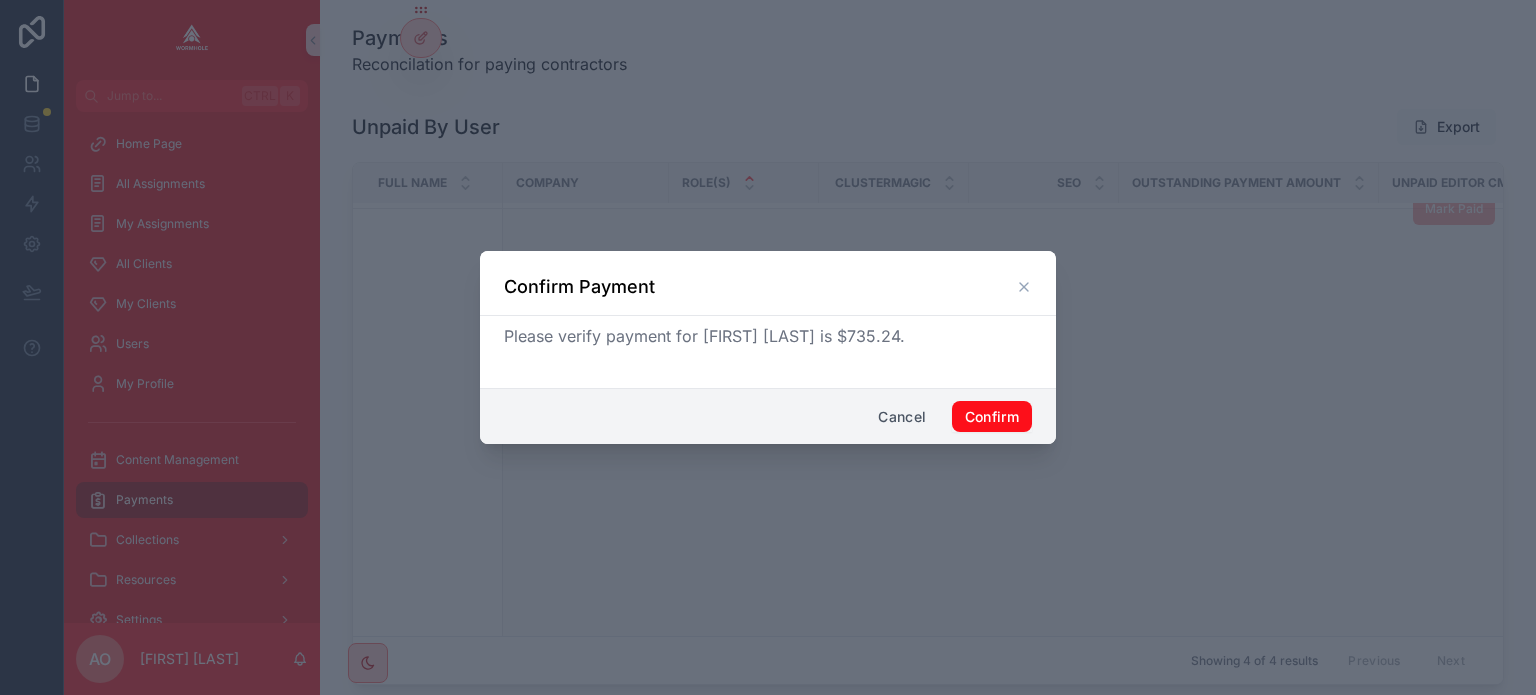 click on "Confirm" at bounding box center (992, 417) 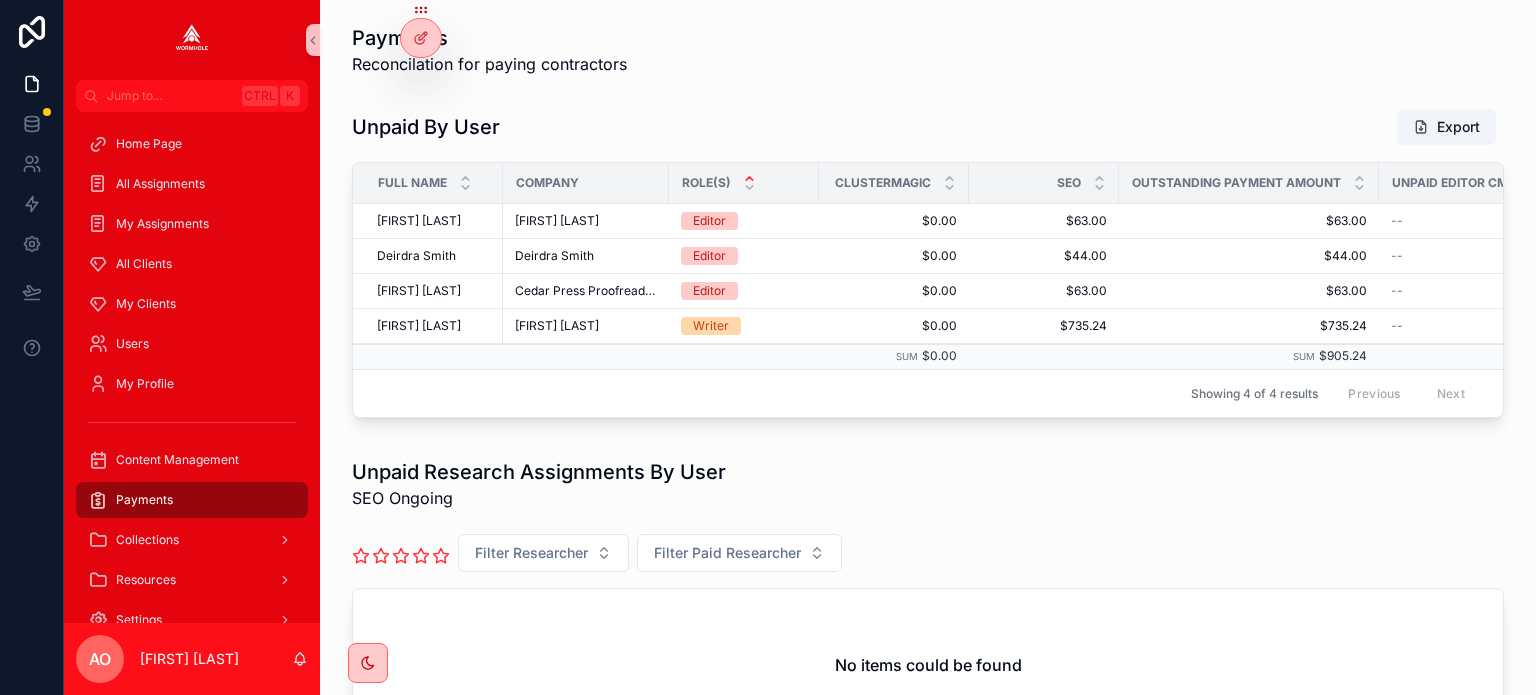 scroll, scrollTop: 0, scrollLeft: 0, axis: both 